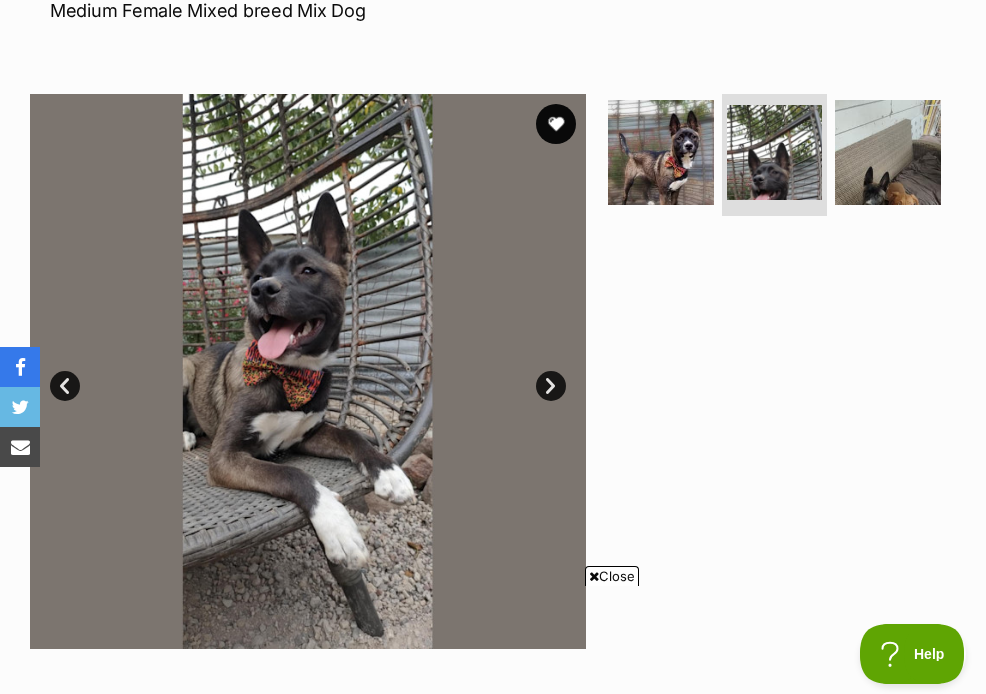 scroll, scrollTop: 0, scrollLeft: 0, axis: both 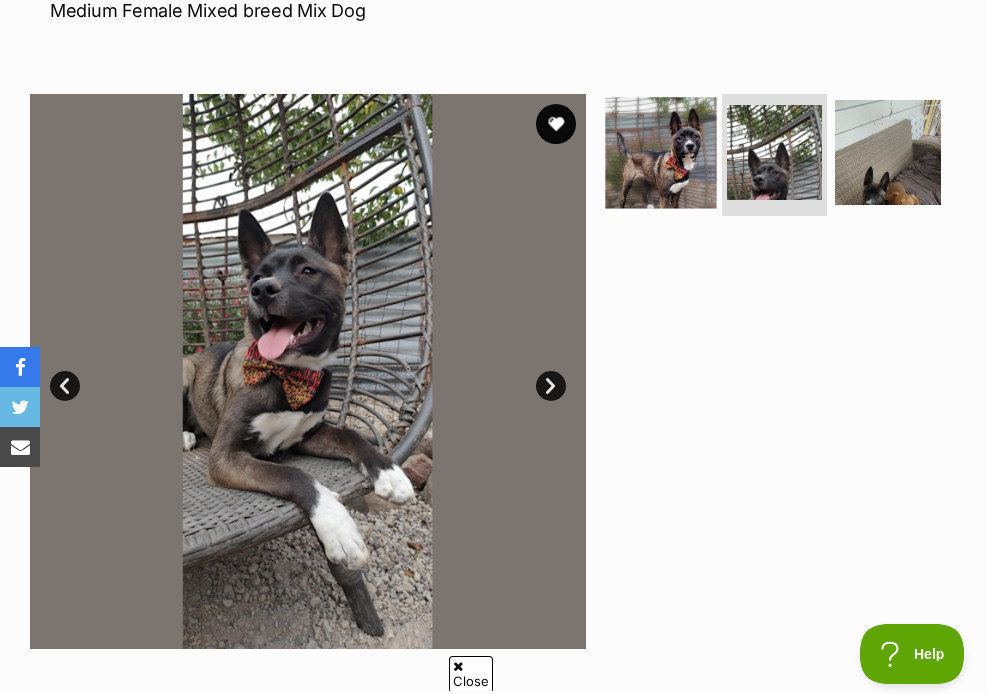 click at bounding box center (660, 152) 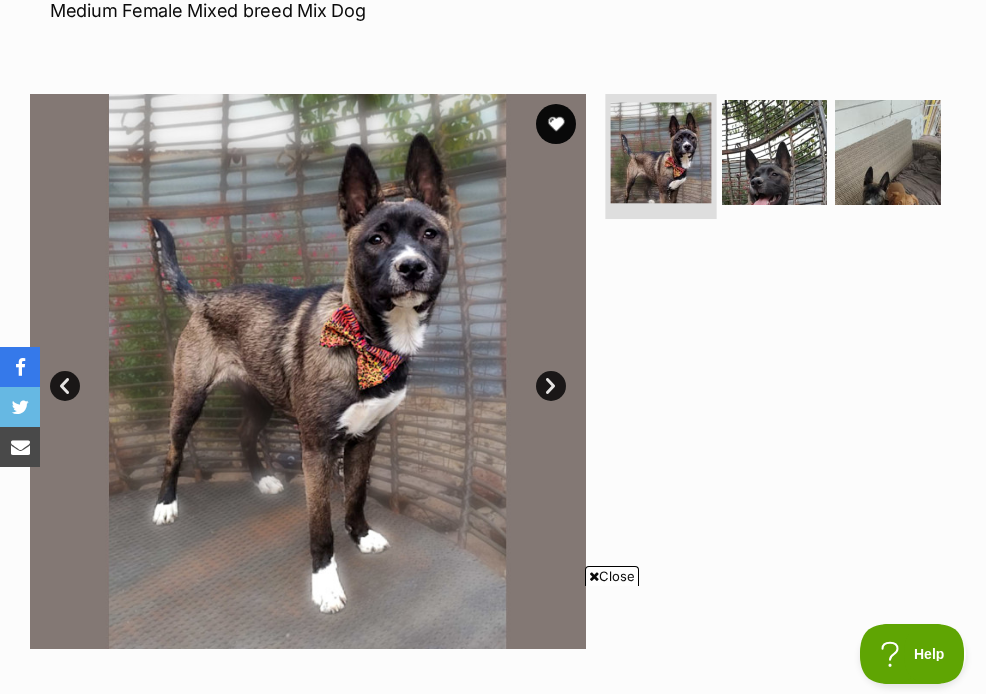 scroll, scrollTop: 0, scrollLeft: 0, axis: both 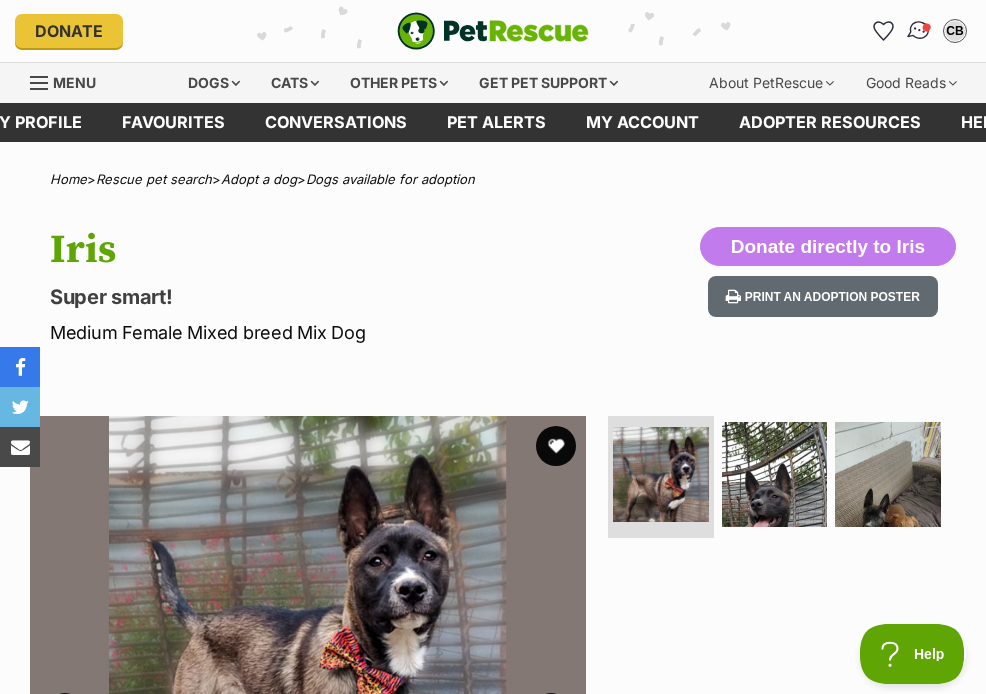 click at bounding box center (919, 31) 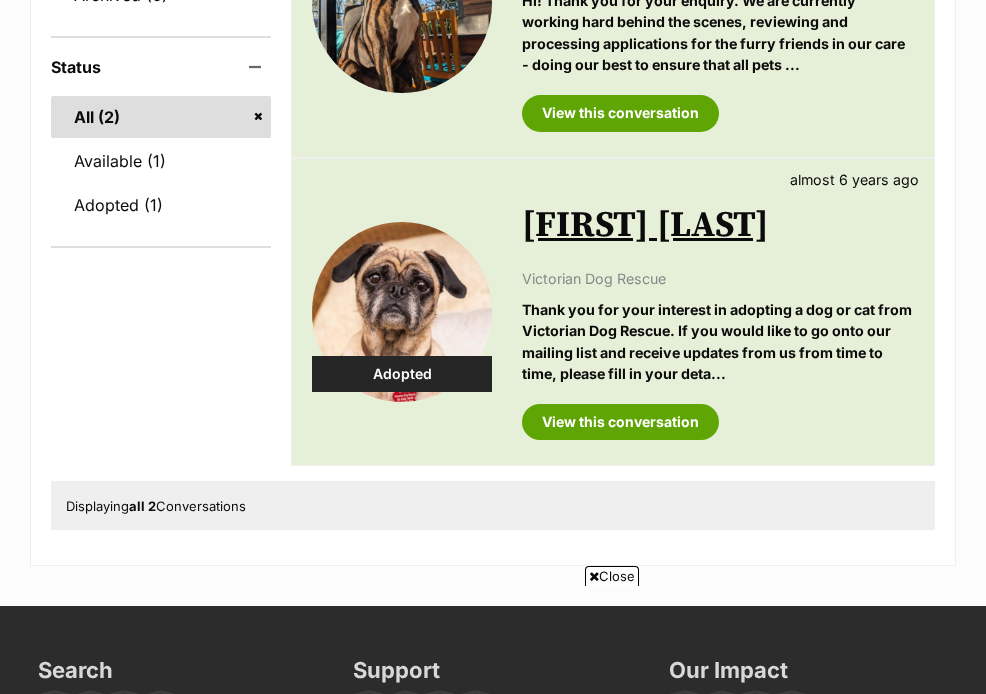 scroll, scrollTop: 499, scrollLeft: 0, axis: vertical 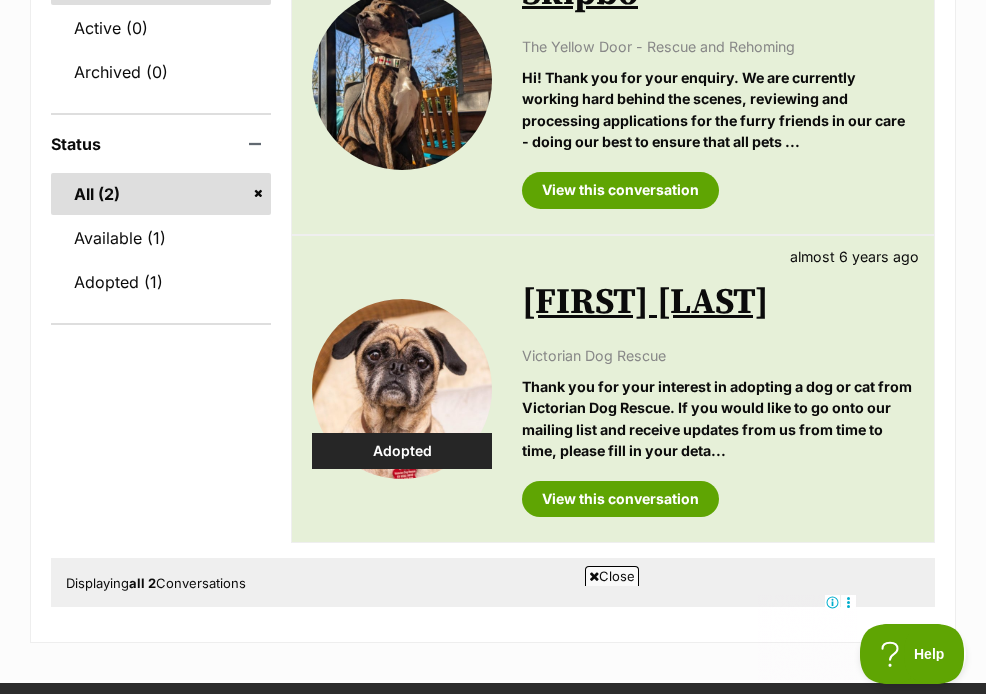 click at bounding box center [402, 389] 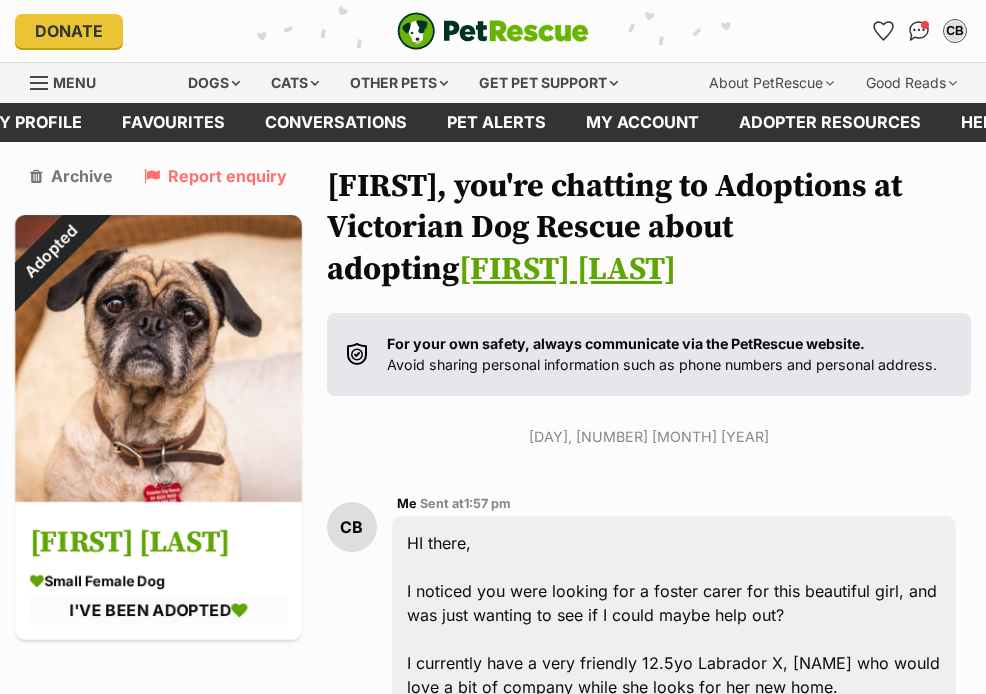 scroll, scrollTop: 223, scrollLeft: 0, axis: vertical 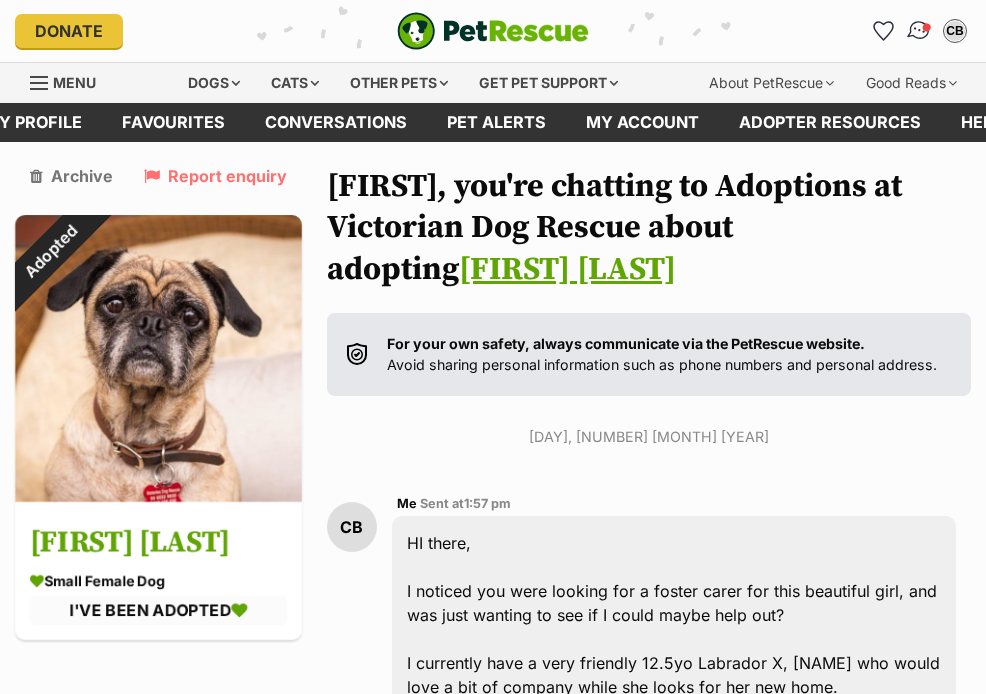 click at bounding box center [919, 31] 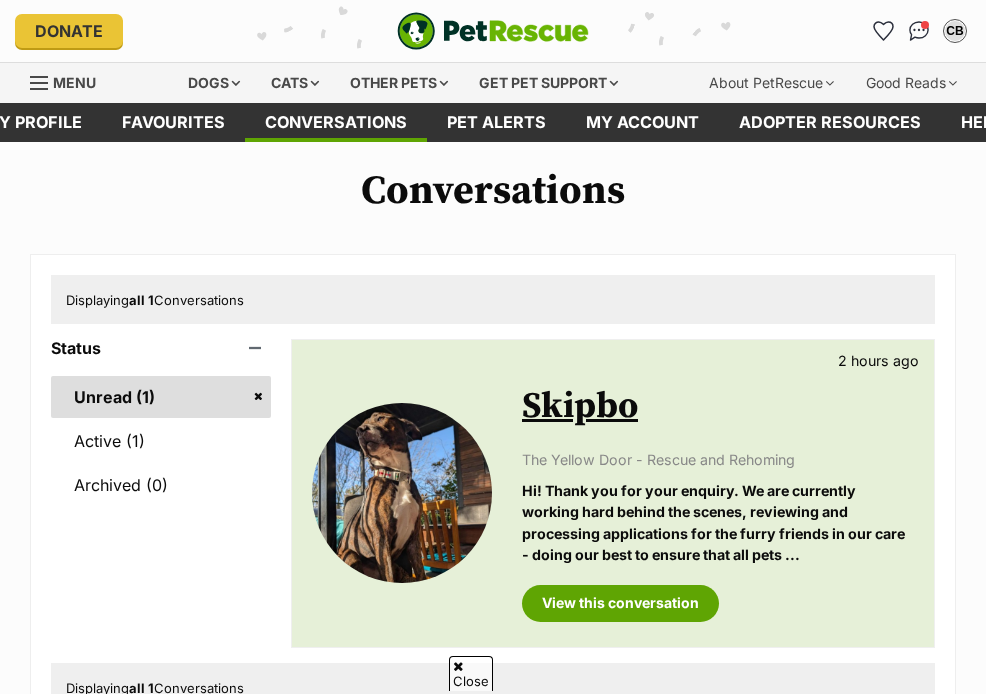 scroll, scrollTop: 189, scrollLeft: 0, axis: vertical 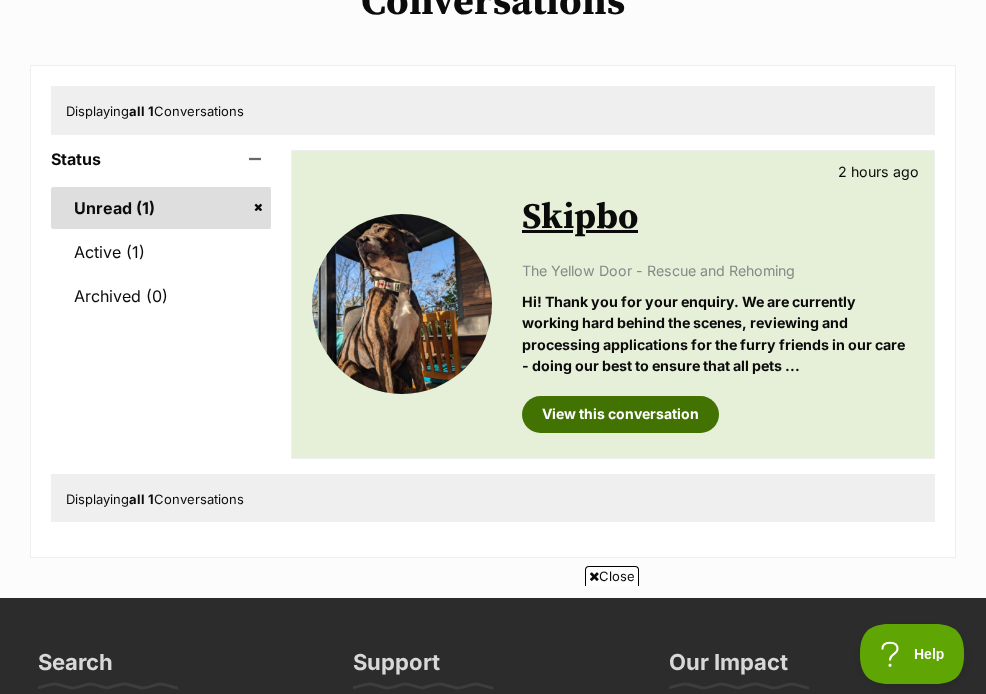 click on "View this conversation" at bounding box center [620, 414] 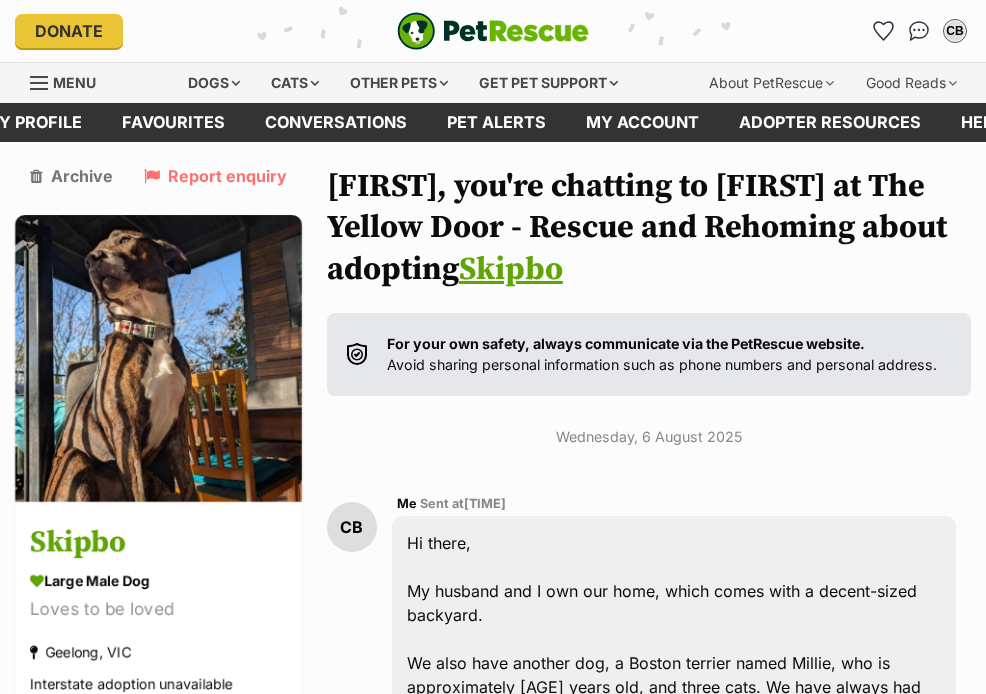 scroll, scrollTop: 941, scrollLeft: 0, axis: vertical 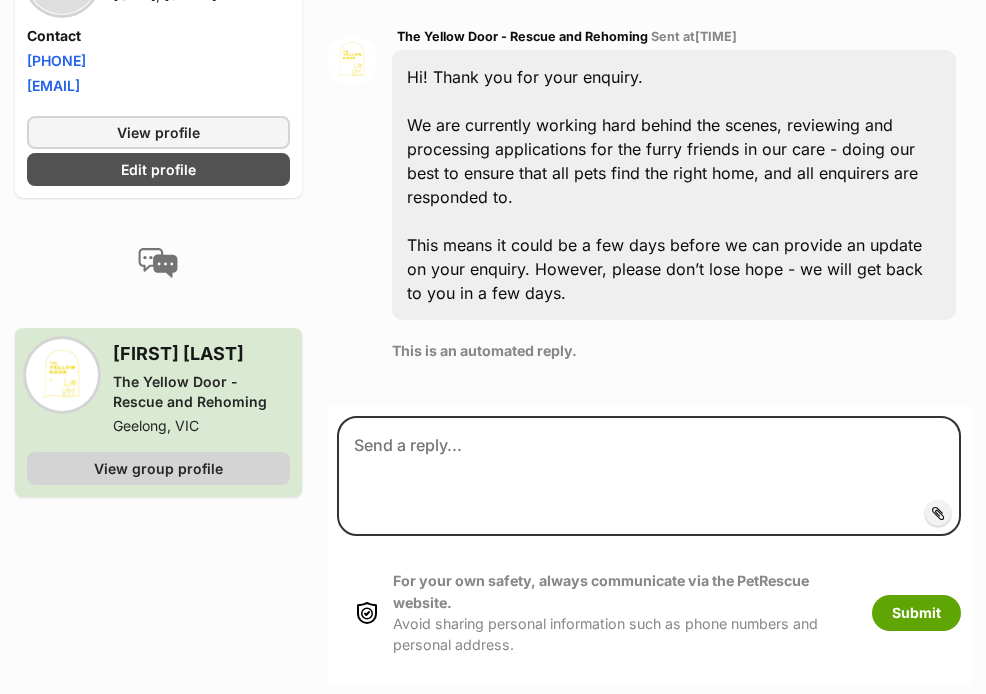 click on "View group profile" at bounding box center (158, 468) 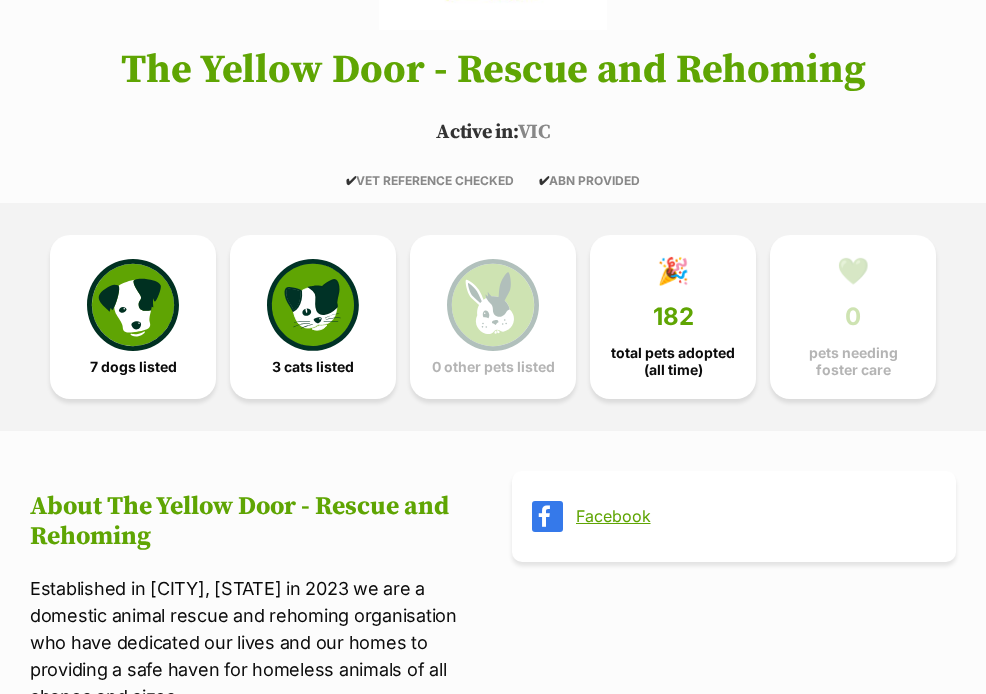 scroll, scrollTop: 0, scrollLeft: 0, axis: both 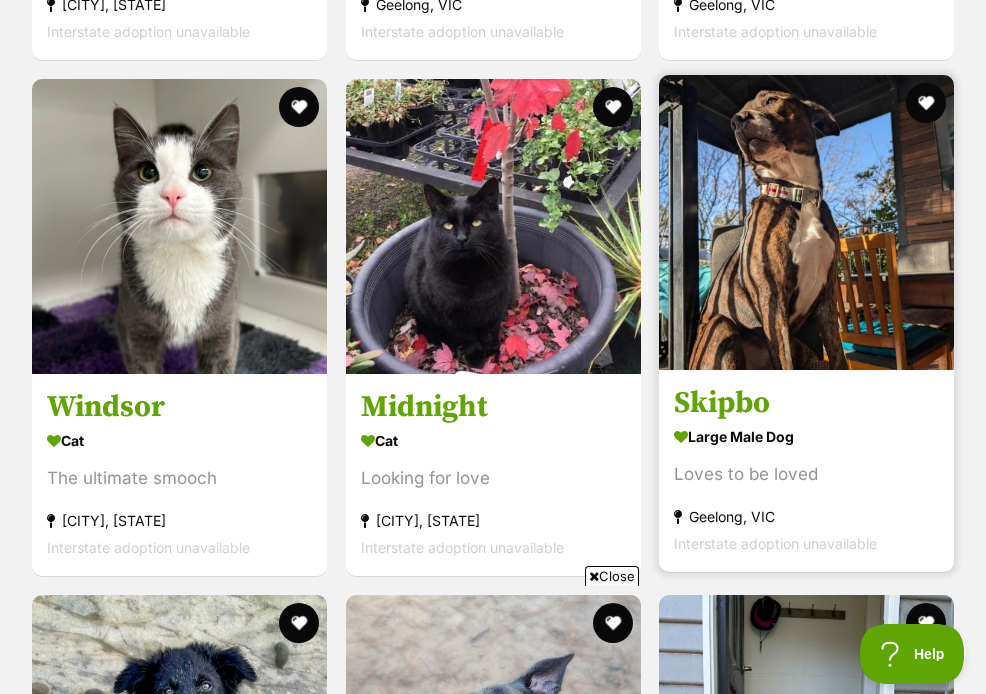 click at bounding box center [806, 222] 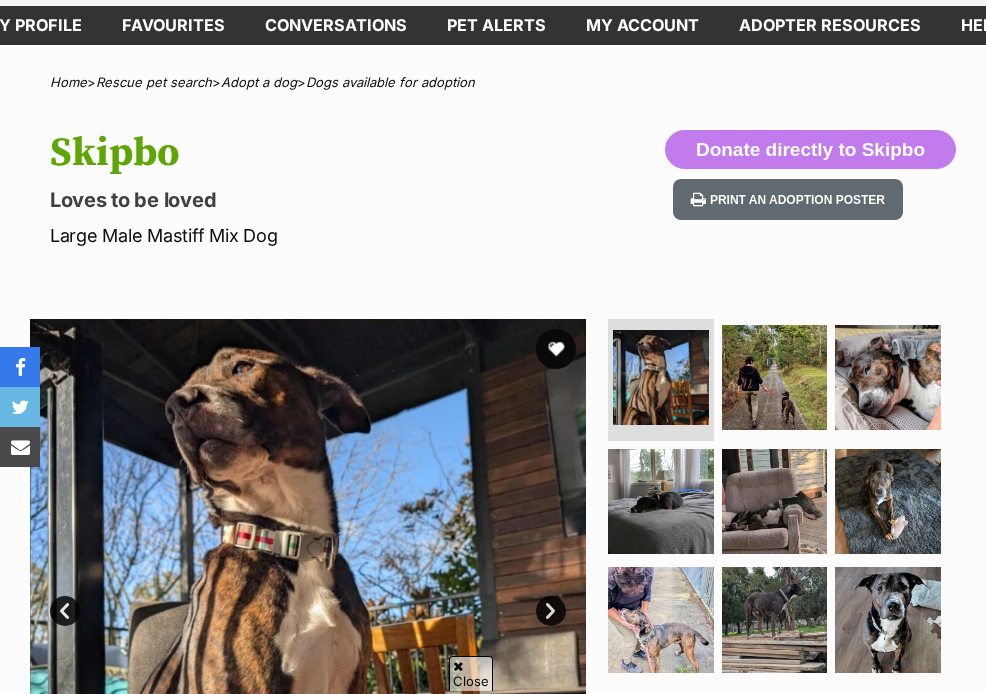scroll, scrollTop: 123, scrollLeft: 0, axis: vertical 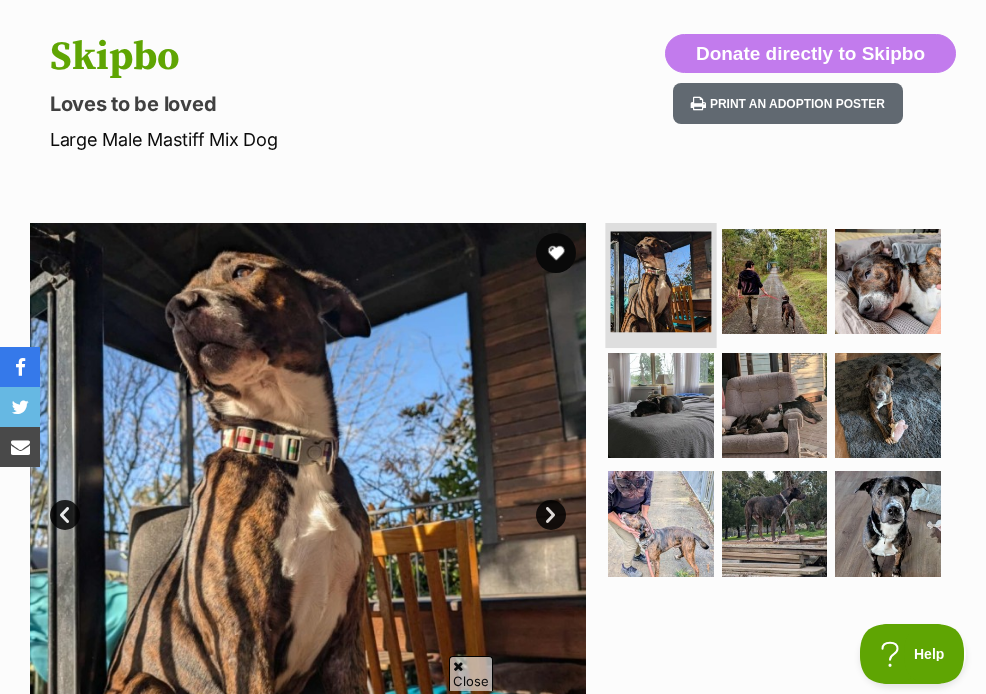 click at bounding box center [661, 281] 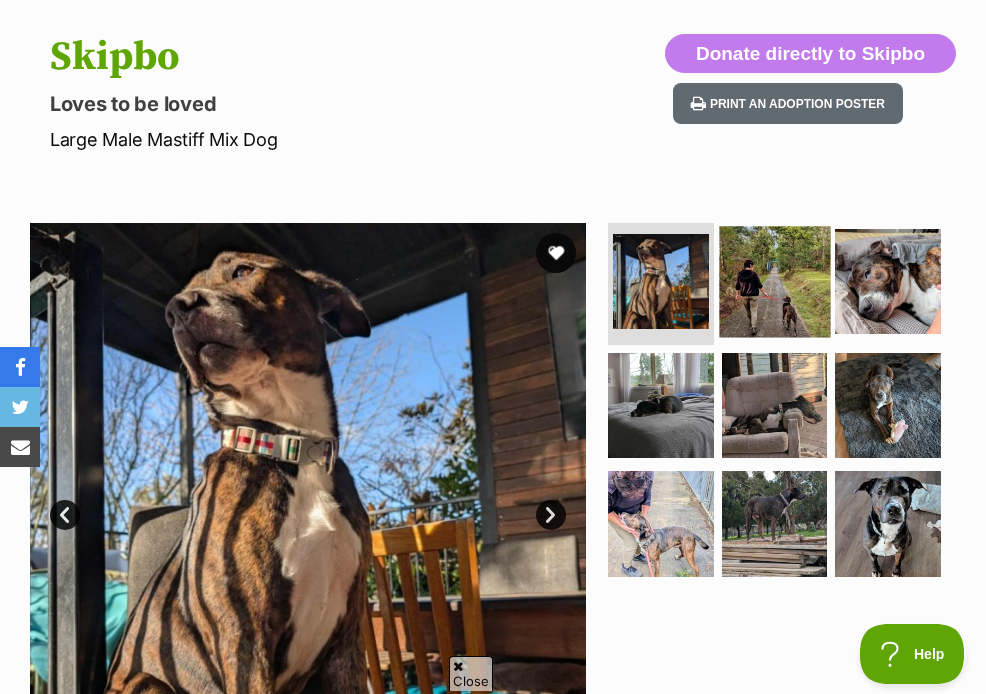 click at bounding box center [774, 281] 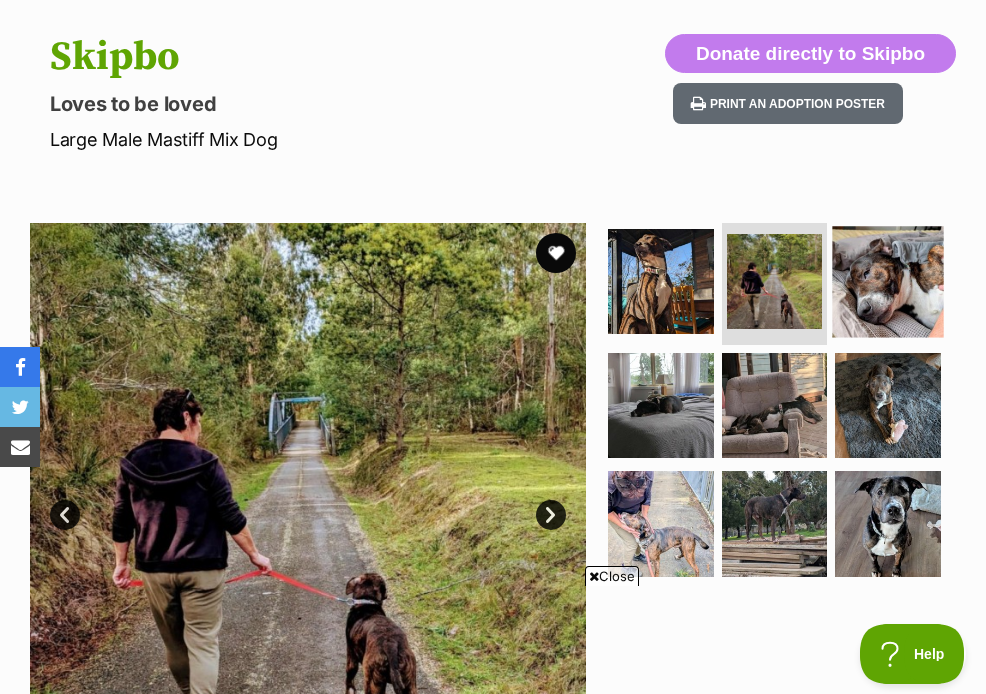 scroll, scrollTop: 0, scrollLeft: 0, axis: both 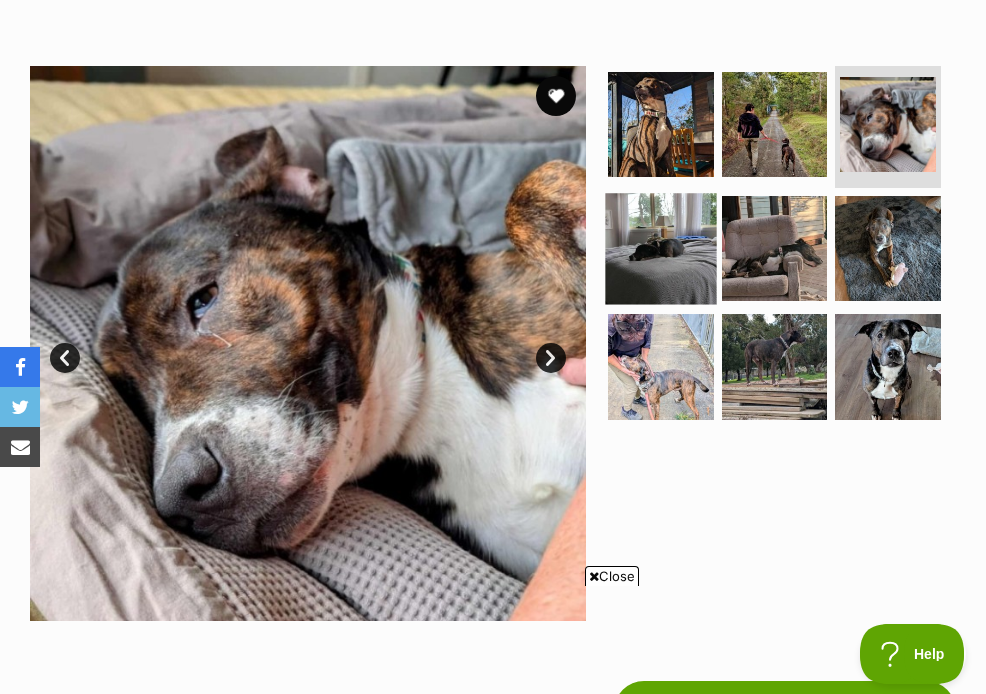 click at bounding box center [660, 248] 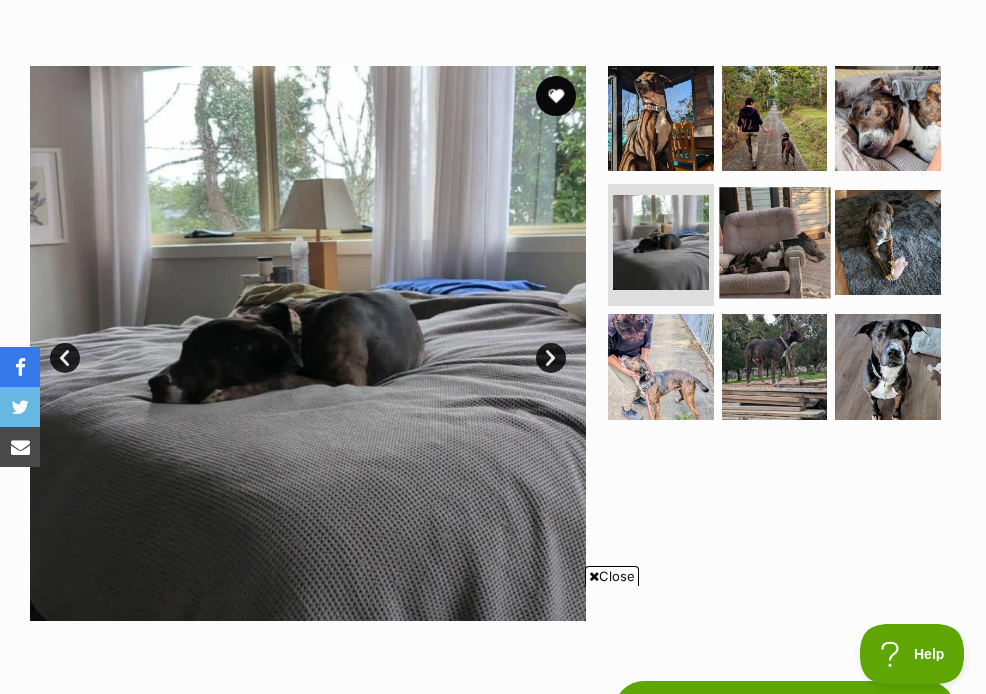 click at bounding box center [774, 242] 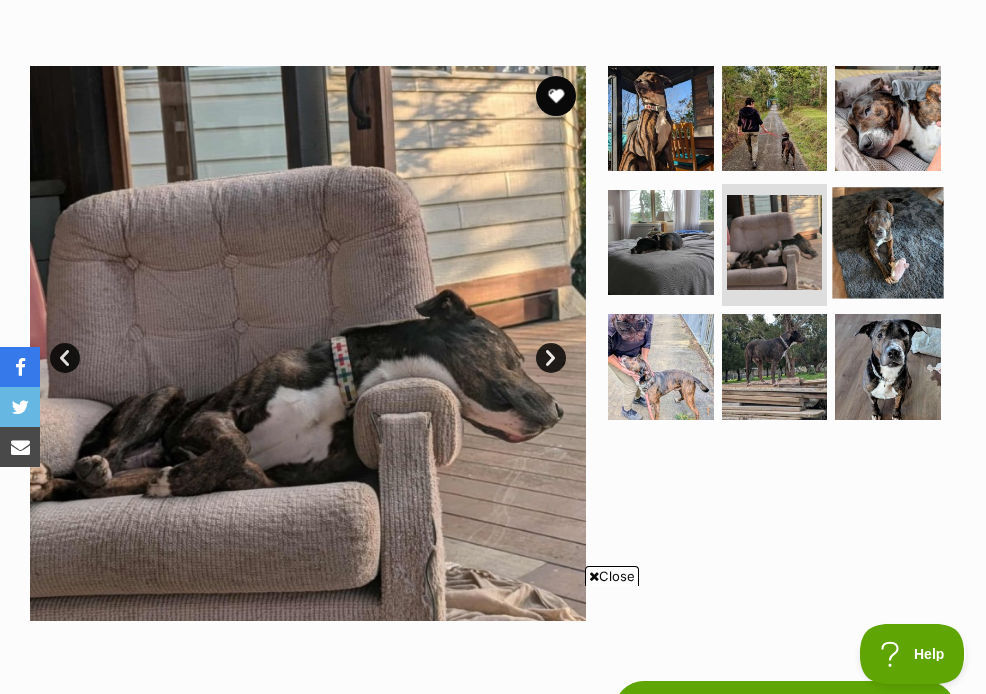 click at bounding box center [888, 242] 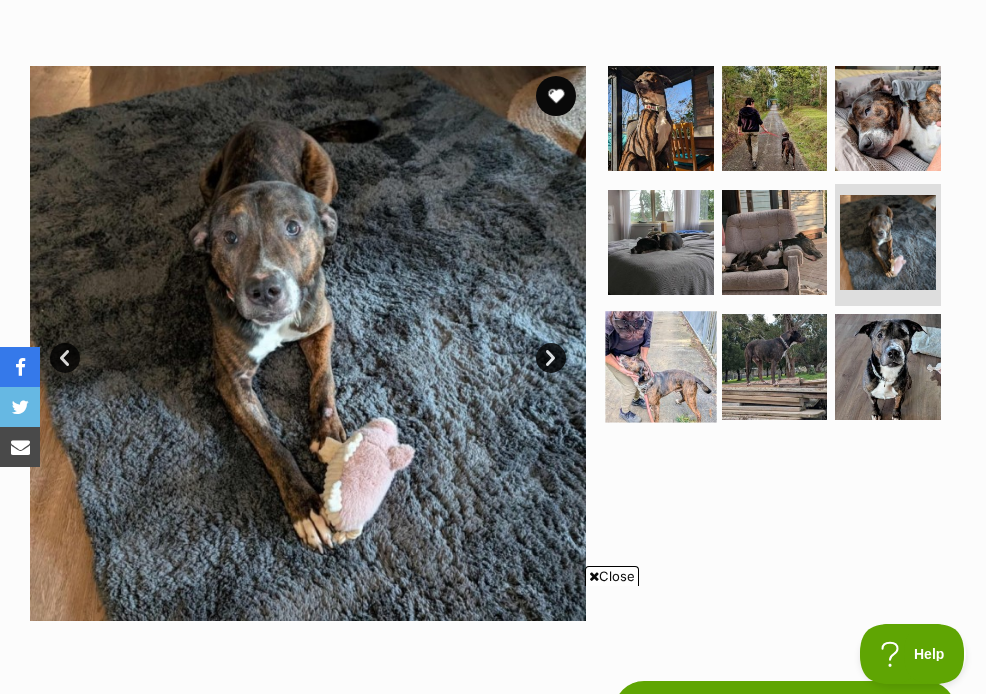 click at bounding box center (660, 366) 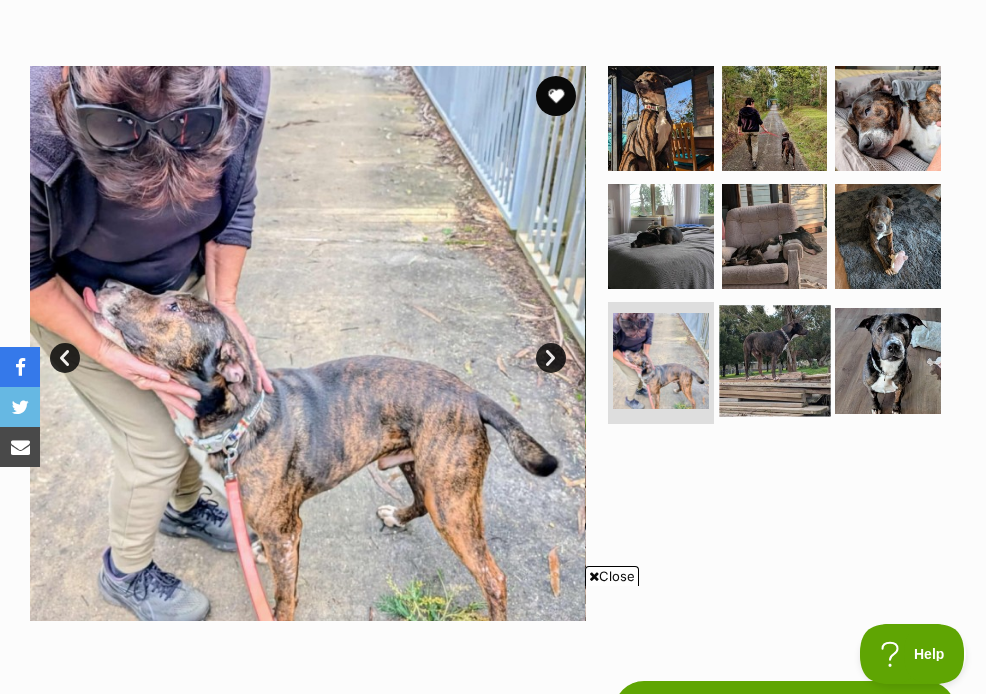 click at bounding box center [774, 360] 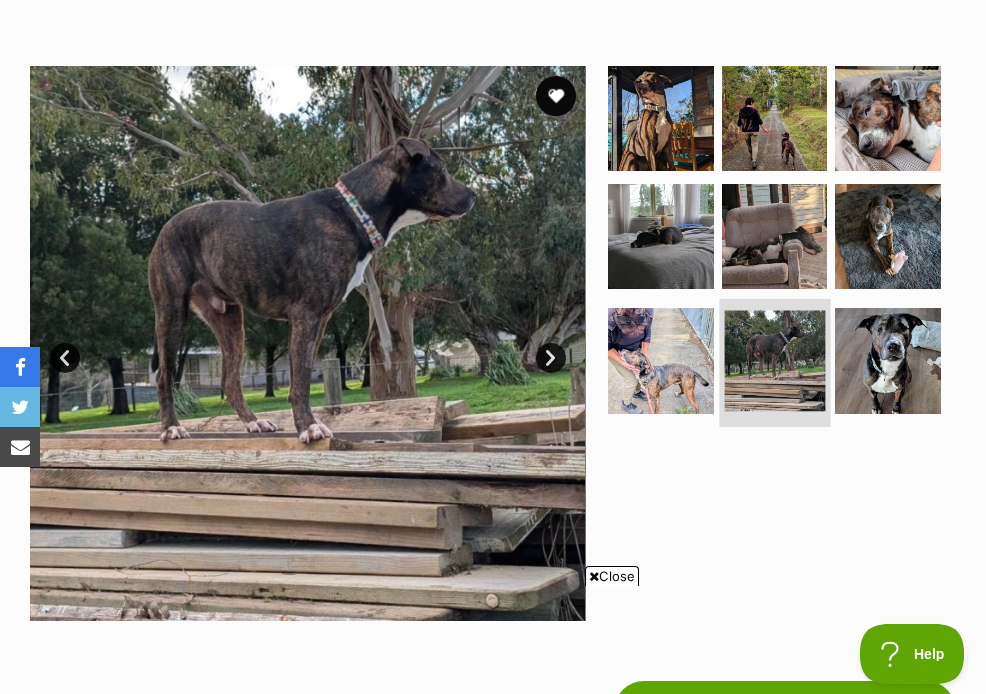 scroll, scrollTop: 0, scrollLeft: 0, axis: both 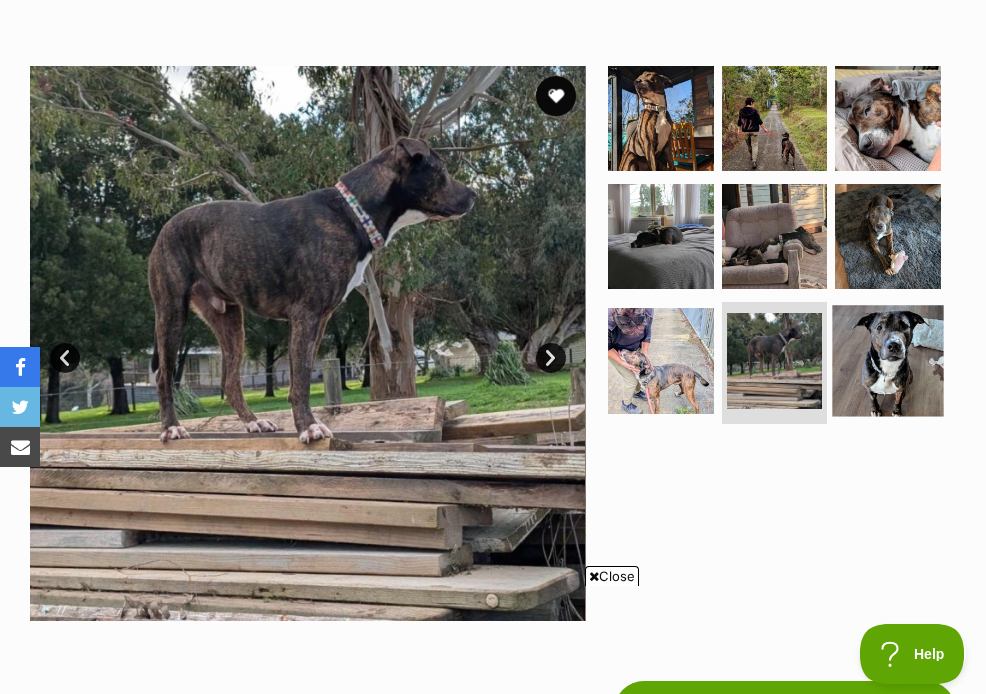 click at bounding box center [888, 360] 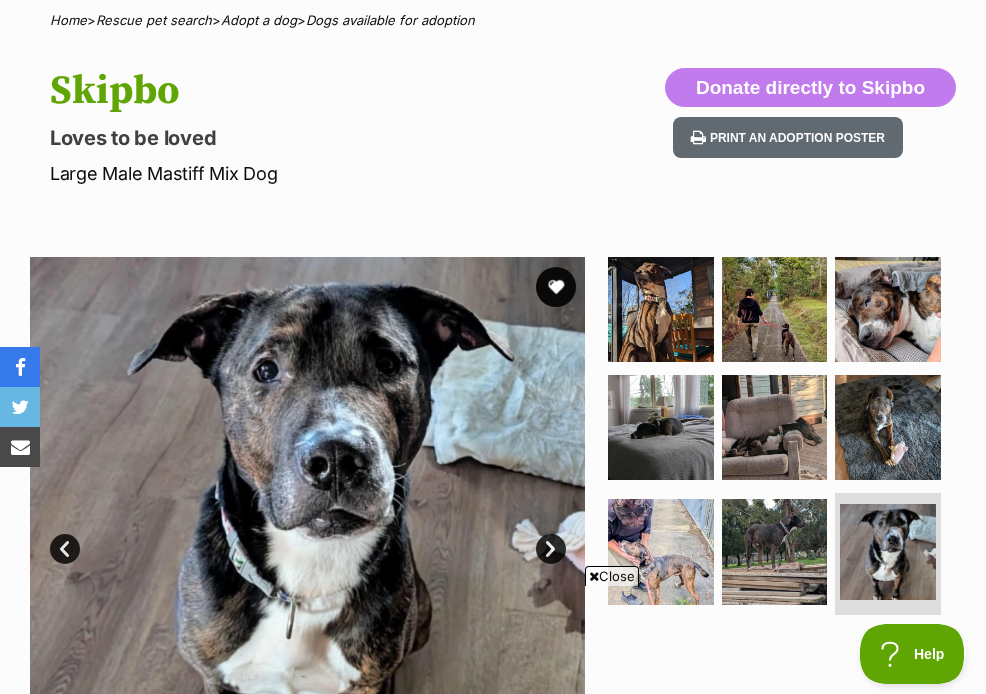 scroll, scrollTop: 110, scrollLeft: 0, axis: vertical 